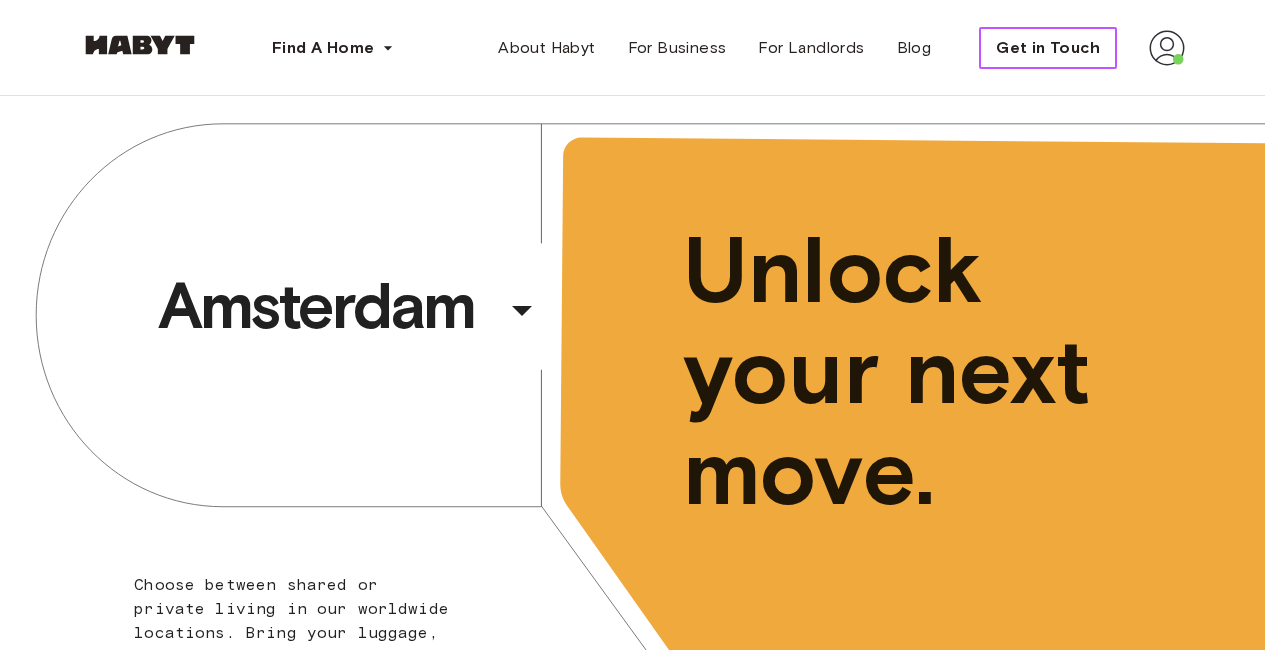 scroll, scrollTop: 0, scrollLeft: 0, axis: both 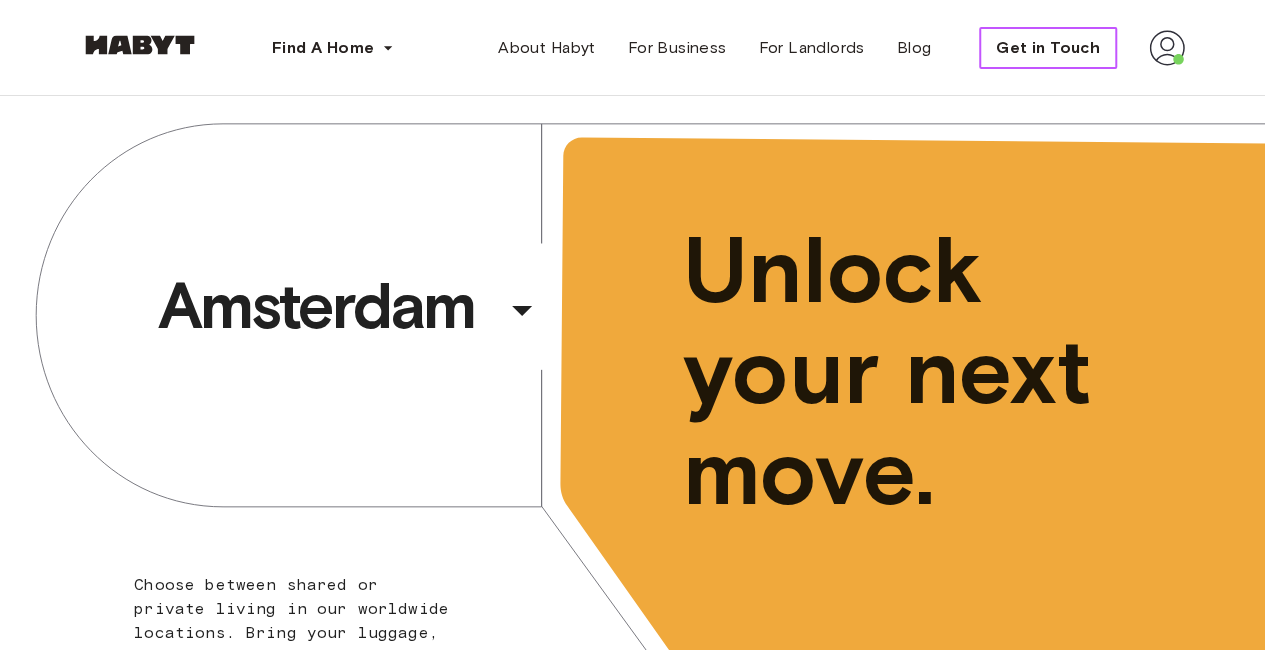 click on "Get in Touch" at bounding box center (1048, 48) 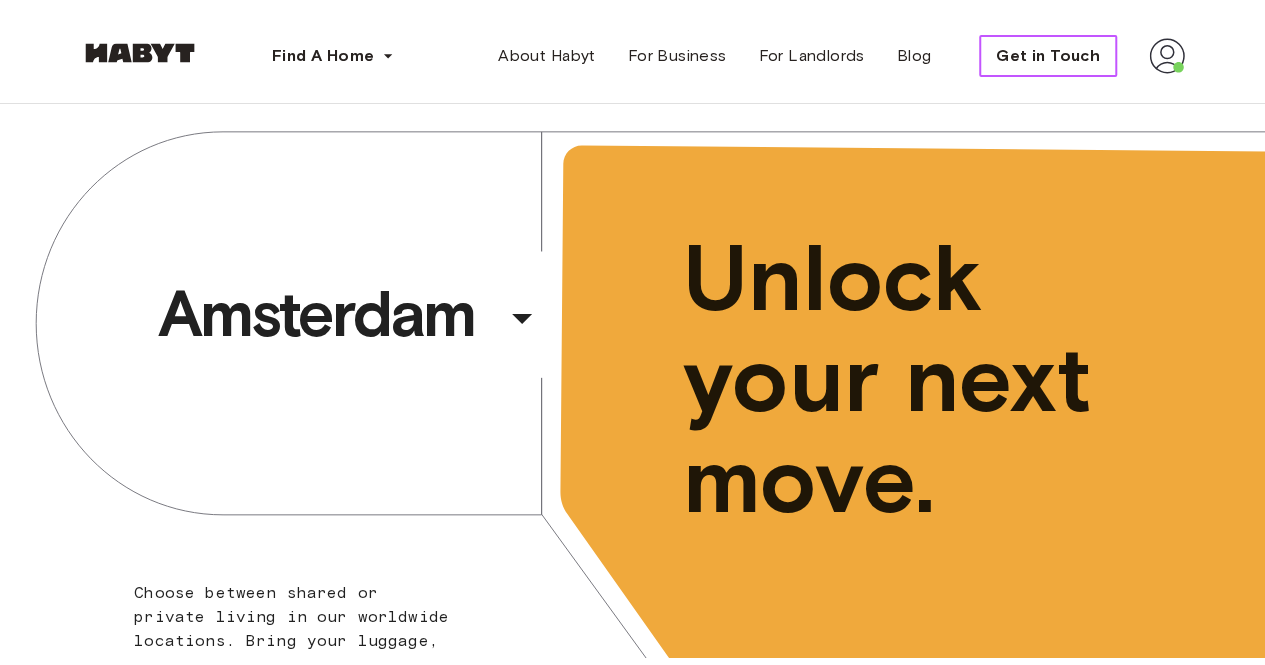 scroll, scrollTop: 0, scrollLeft: 0, axis: both 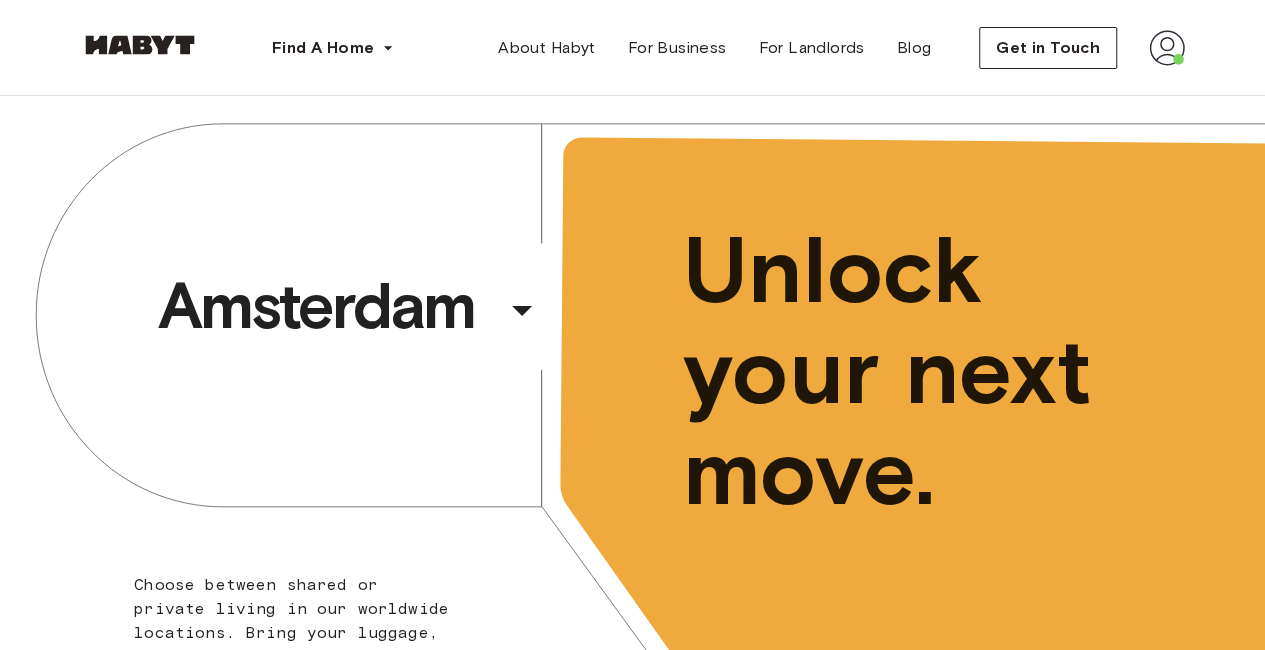 click at bounding box center (1167, 48) 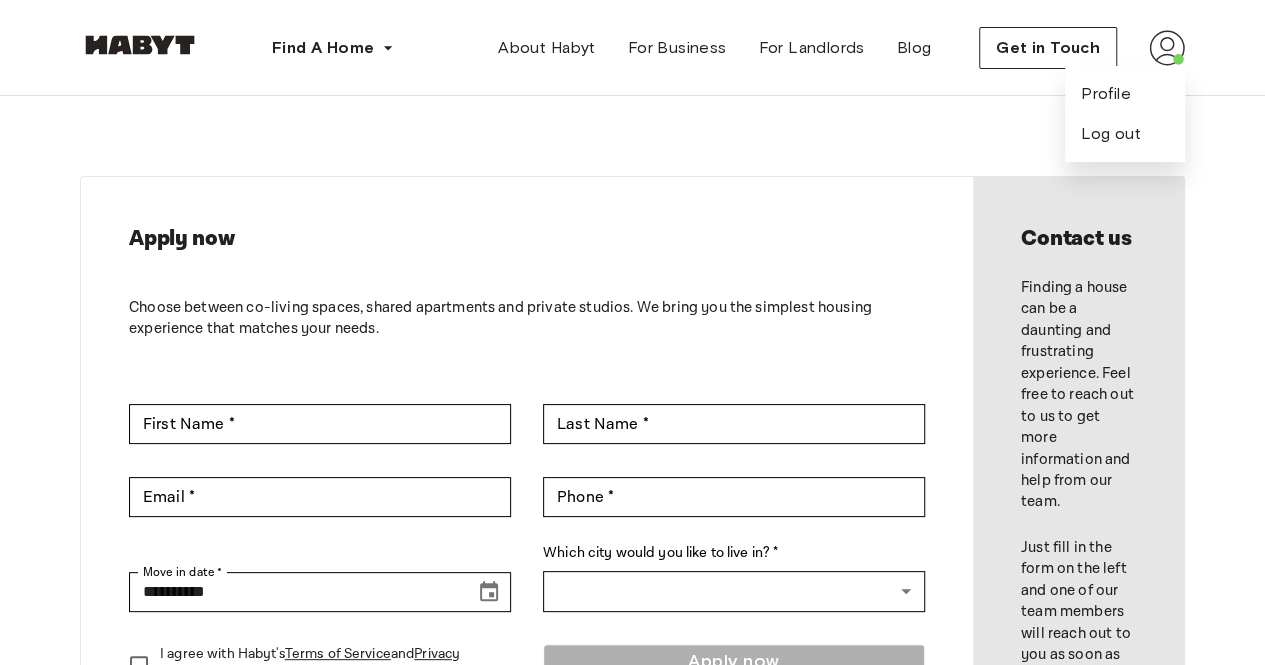 type on "*****" 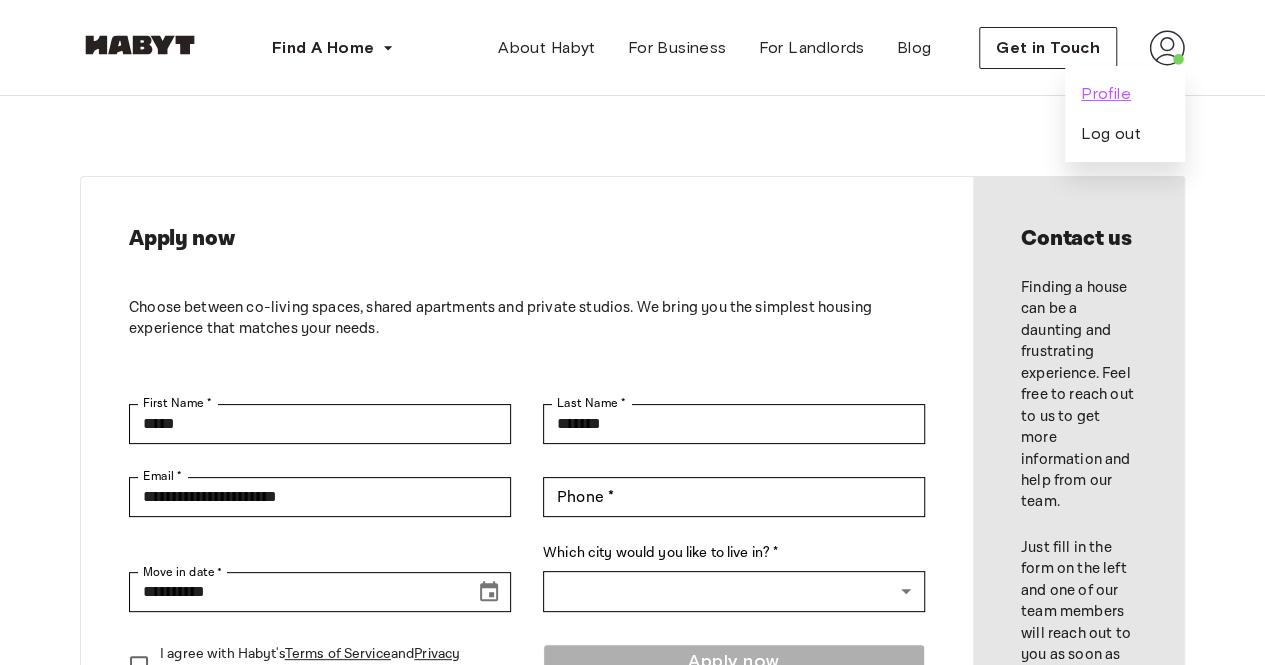 click on "Profile" at bounding box center [1106, 94] 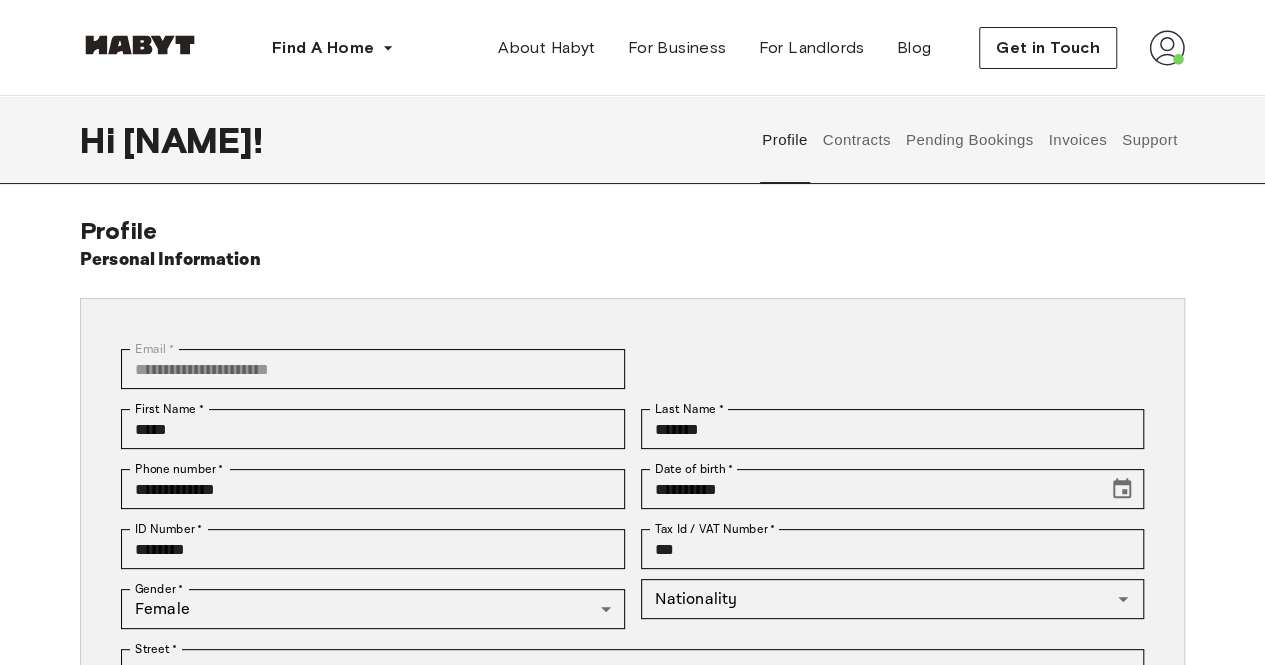 click on "Contracts" at bounding box center [856, 140] 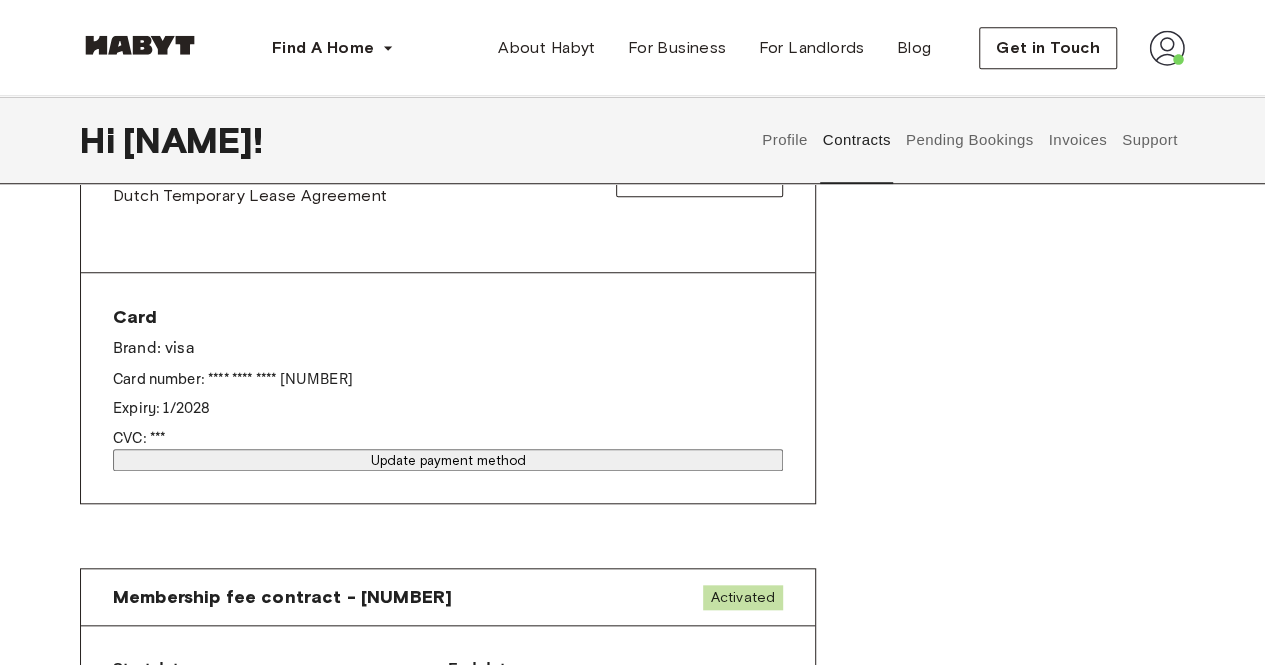 scroll, scrollTop: 661, scrollLeft: 0, axis: vertical 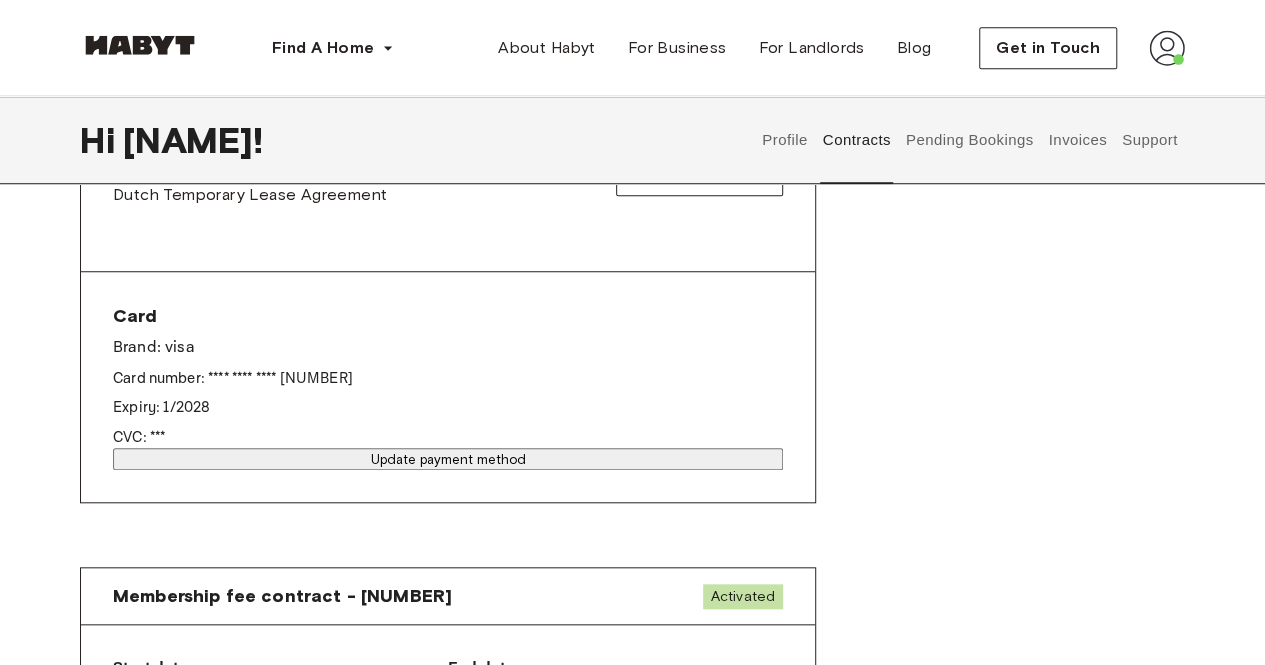 click on "Update payment method" at bounding box center (448, 459) 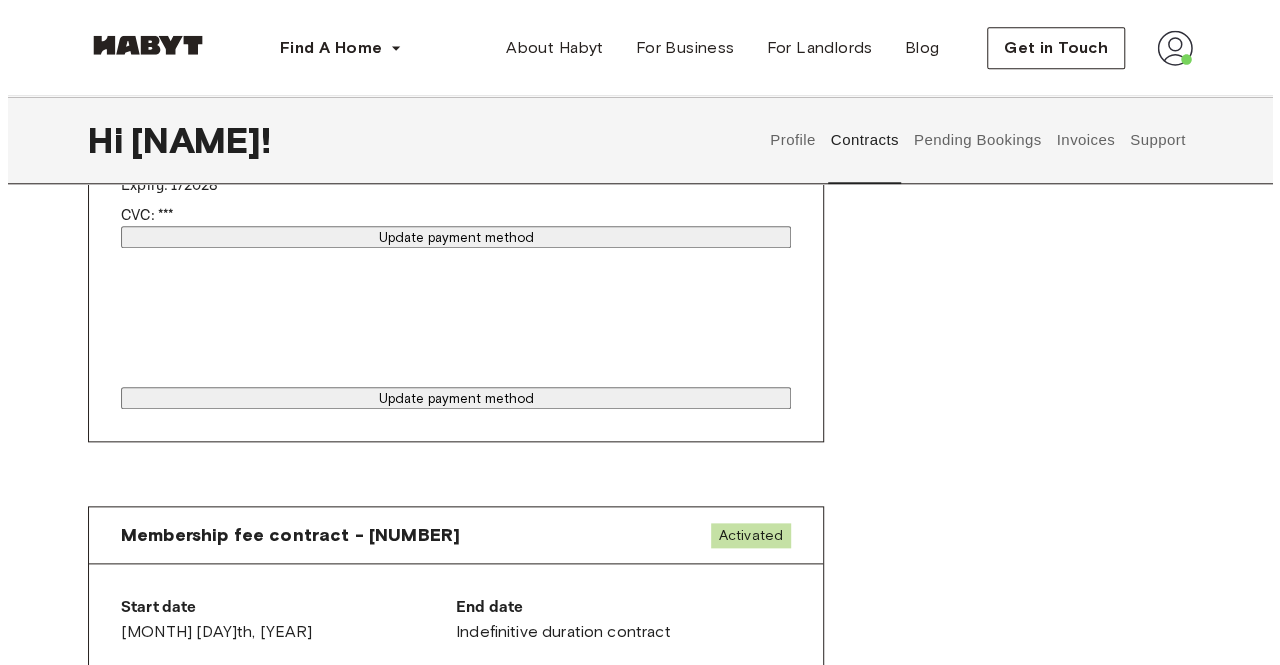 scroll, scrollTop: 0, scrollLeft: 0, axis: both 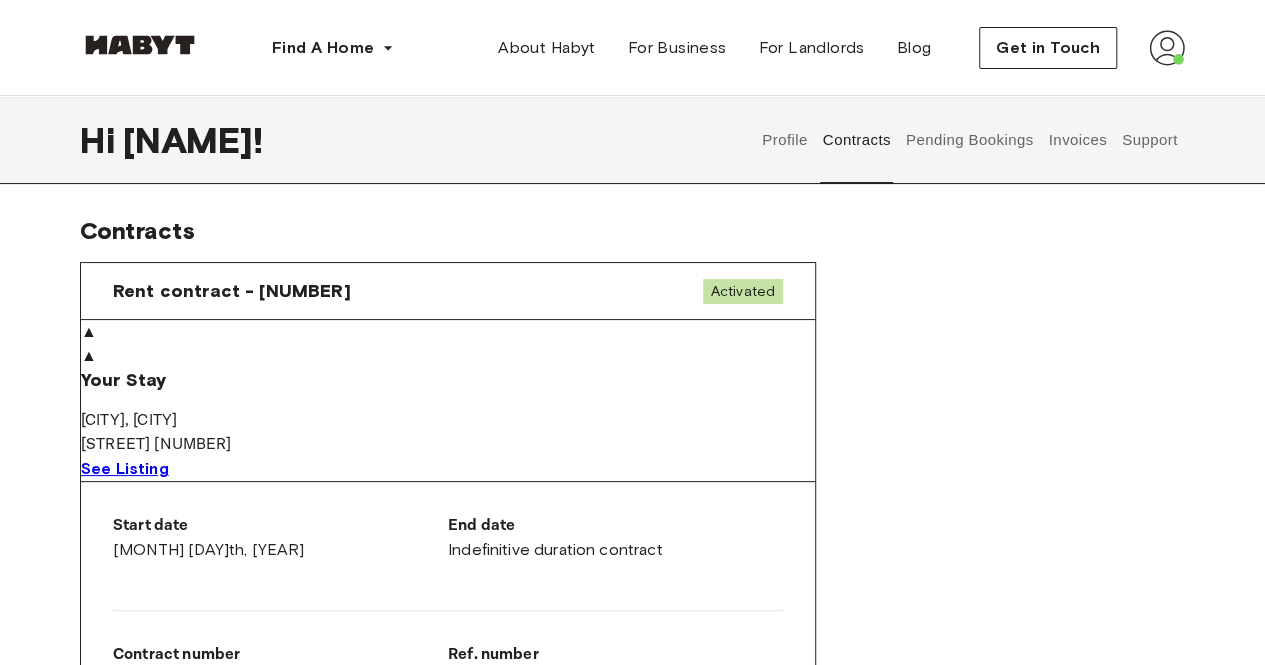 click on "Your Stay [CITY] , [CITY] [STREET] [NUMBER] See Listing" at bounding box center [448, 424] 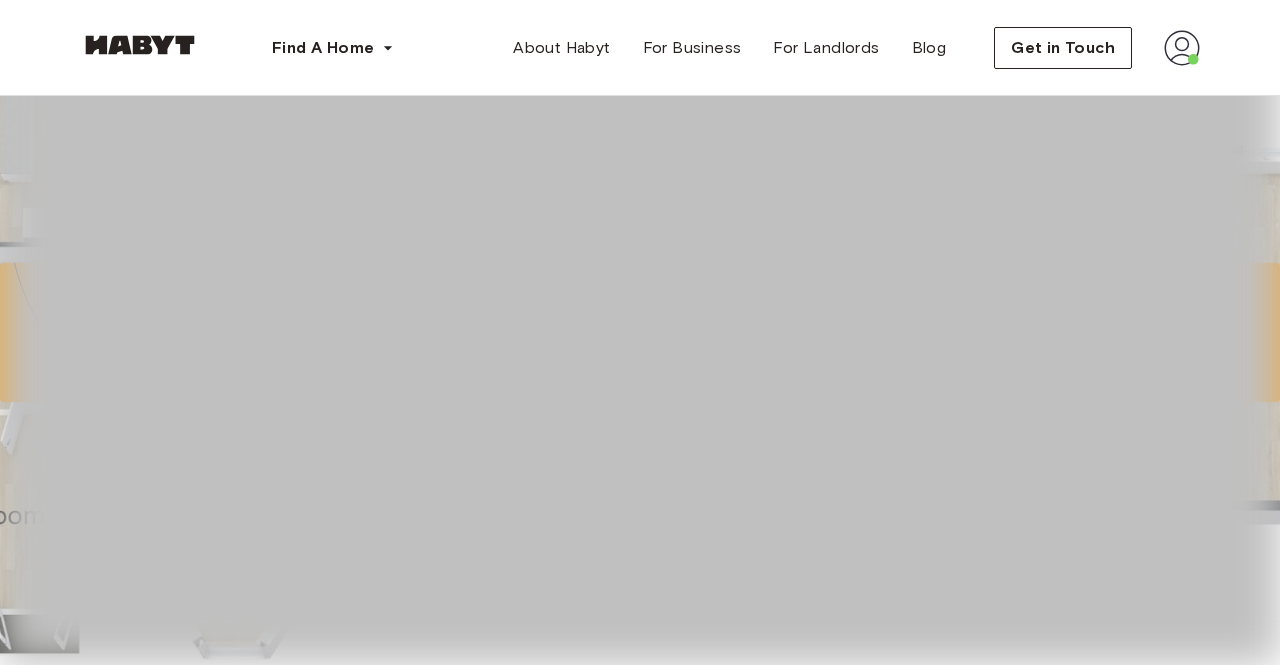 click at bounding box center [640, 332] 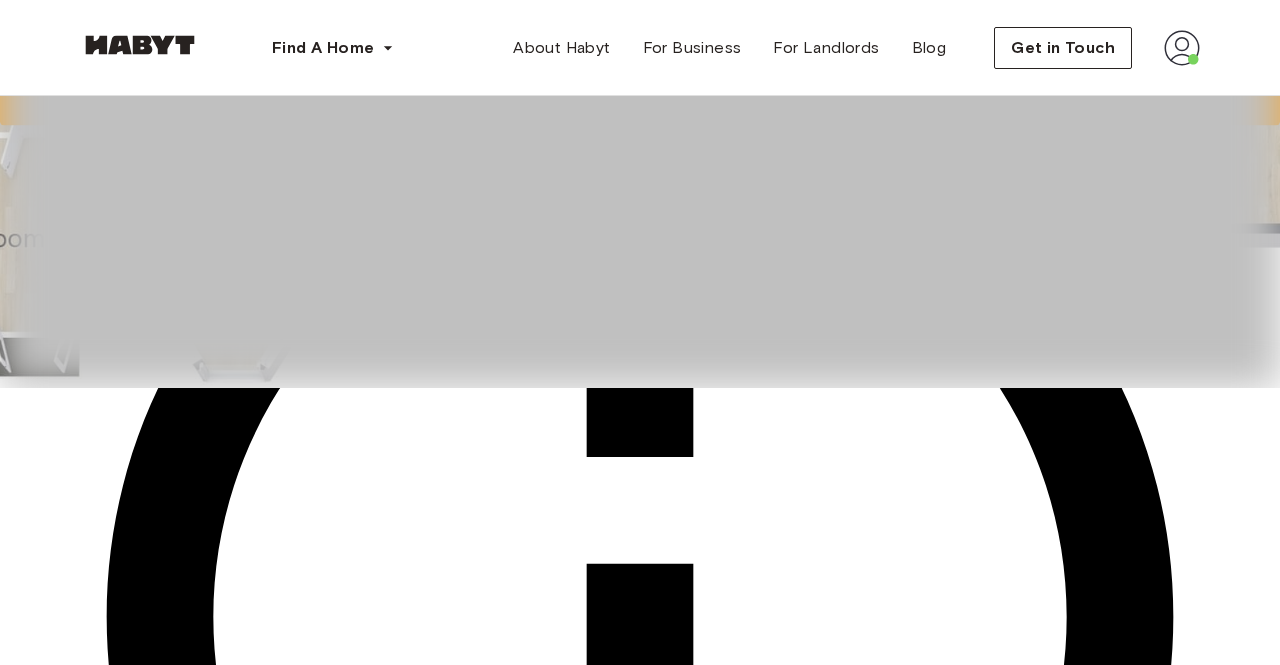scroll, scrollTop: 278, scrollLeft: 0, axis: vertical 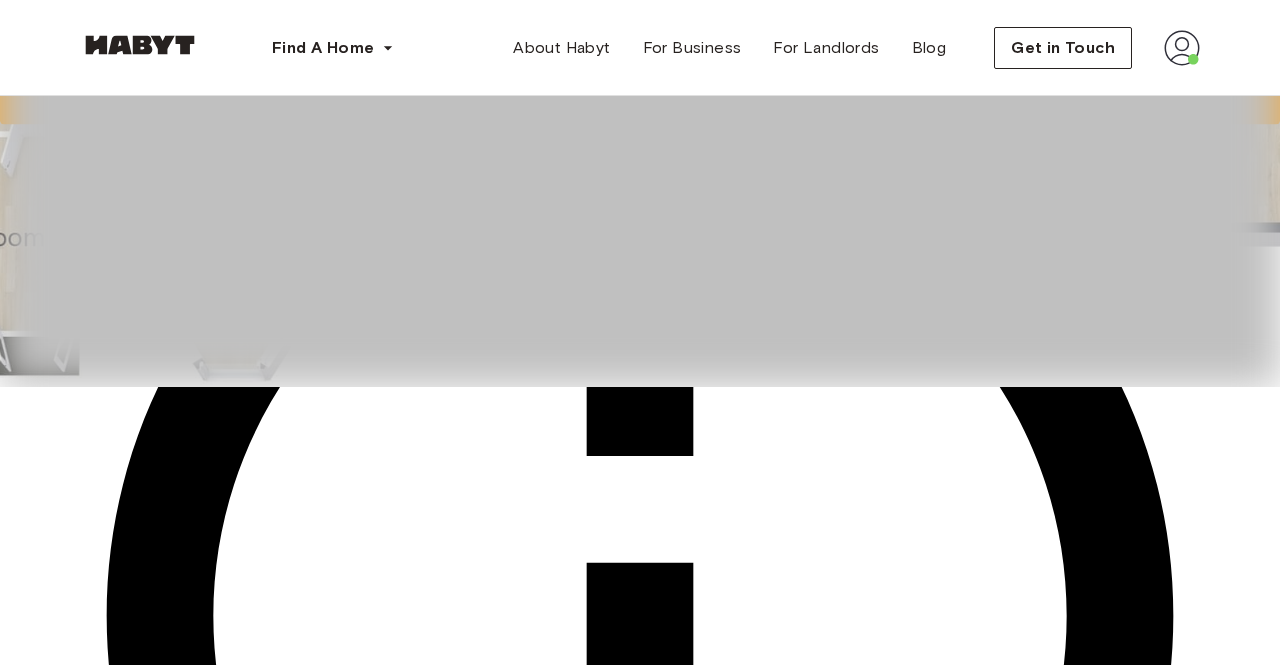 click at bounding box center [640, 54] 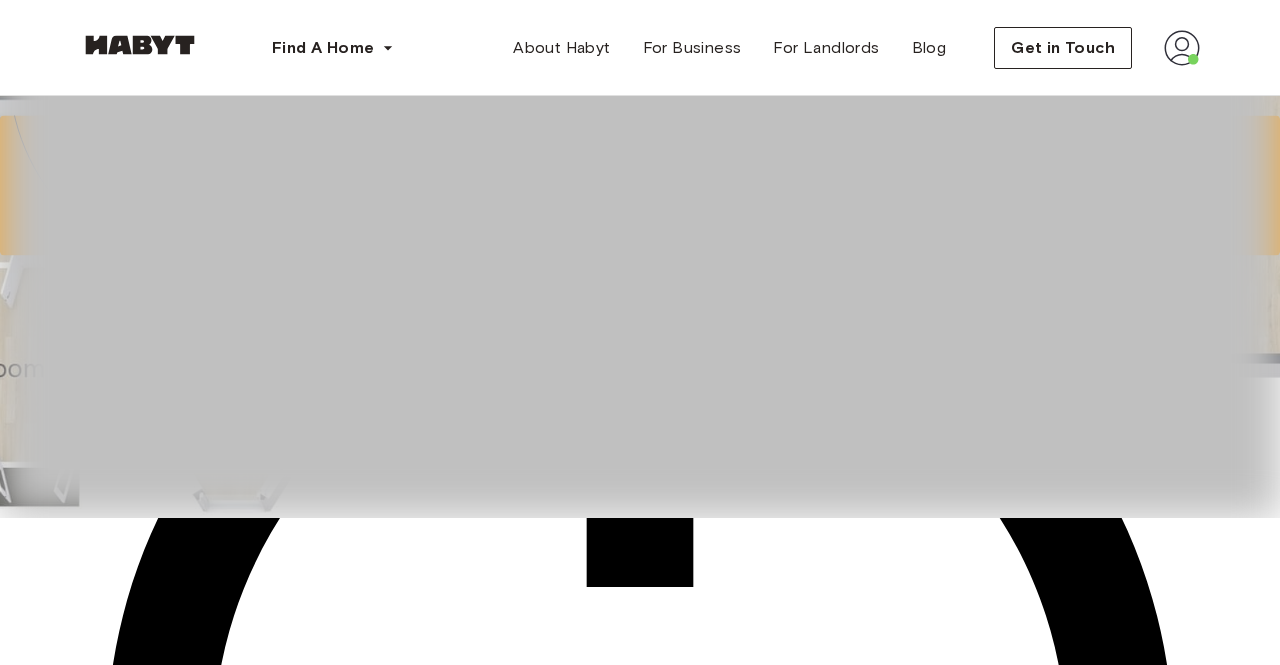 scroll, scrollTop: 140, scrollLeft: 0, axis: vertical 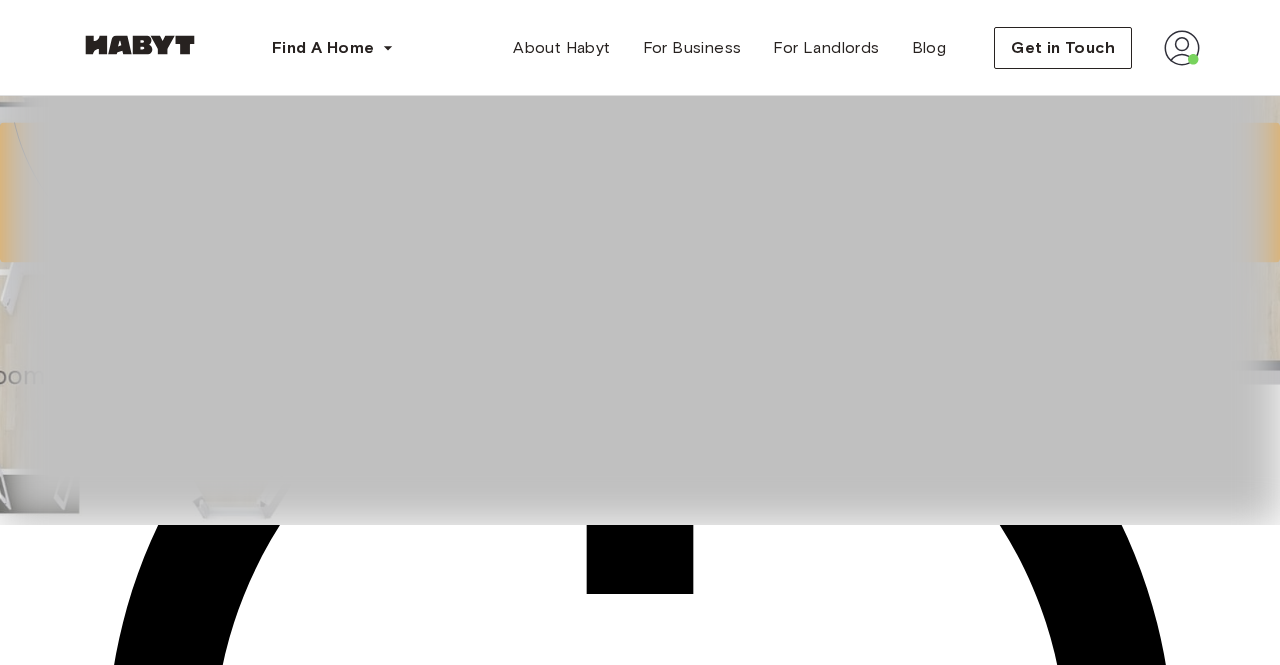 click on "Show all photos" at bounding box center (106, 1504) 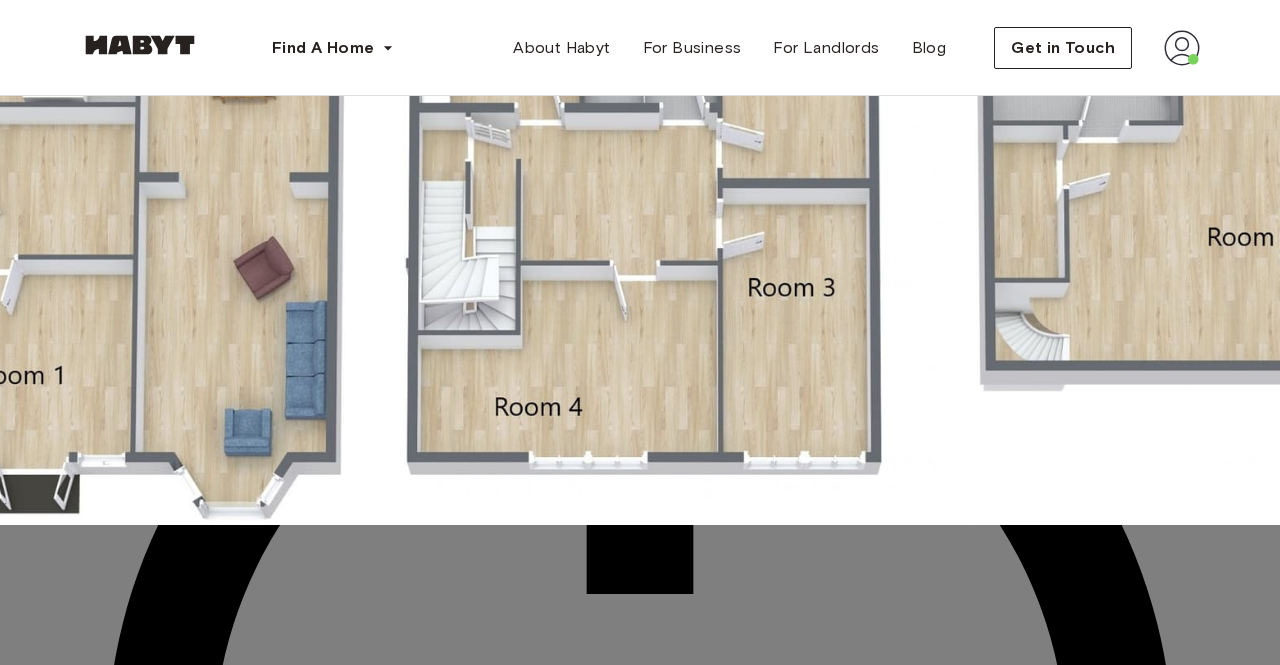 click at bounding box center [640, 192] 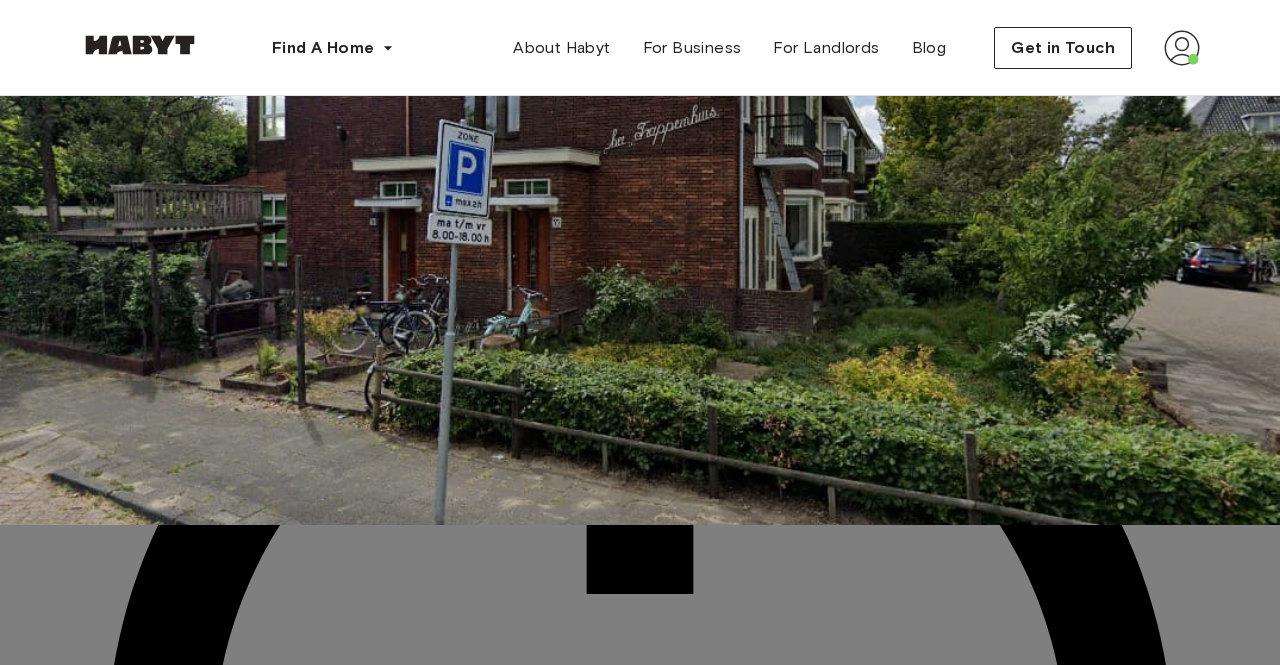click at bounding box center [640, 192] 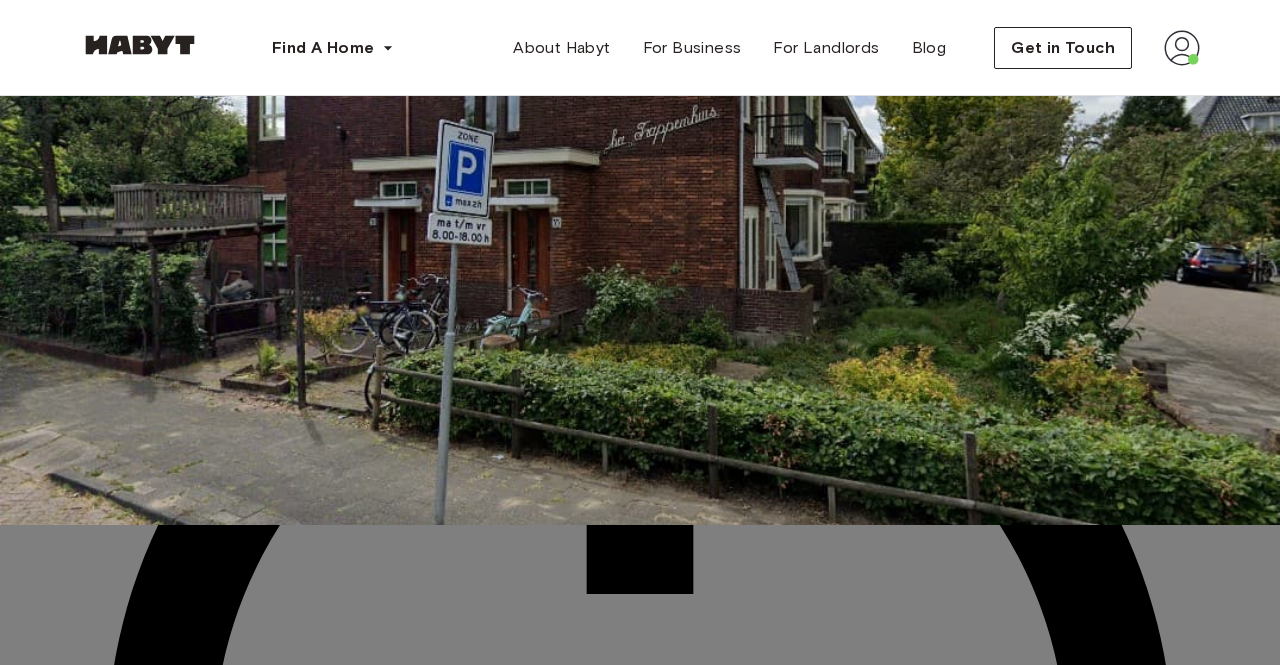 click at bounding box center (640, 192) 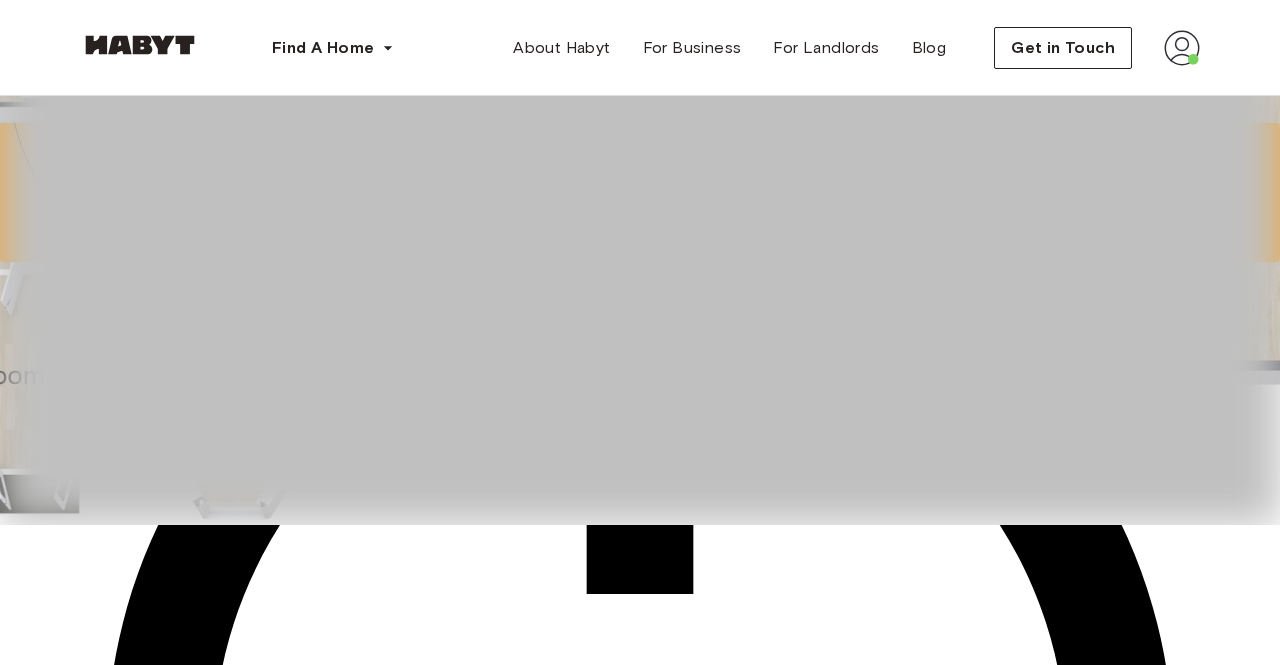 type 